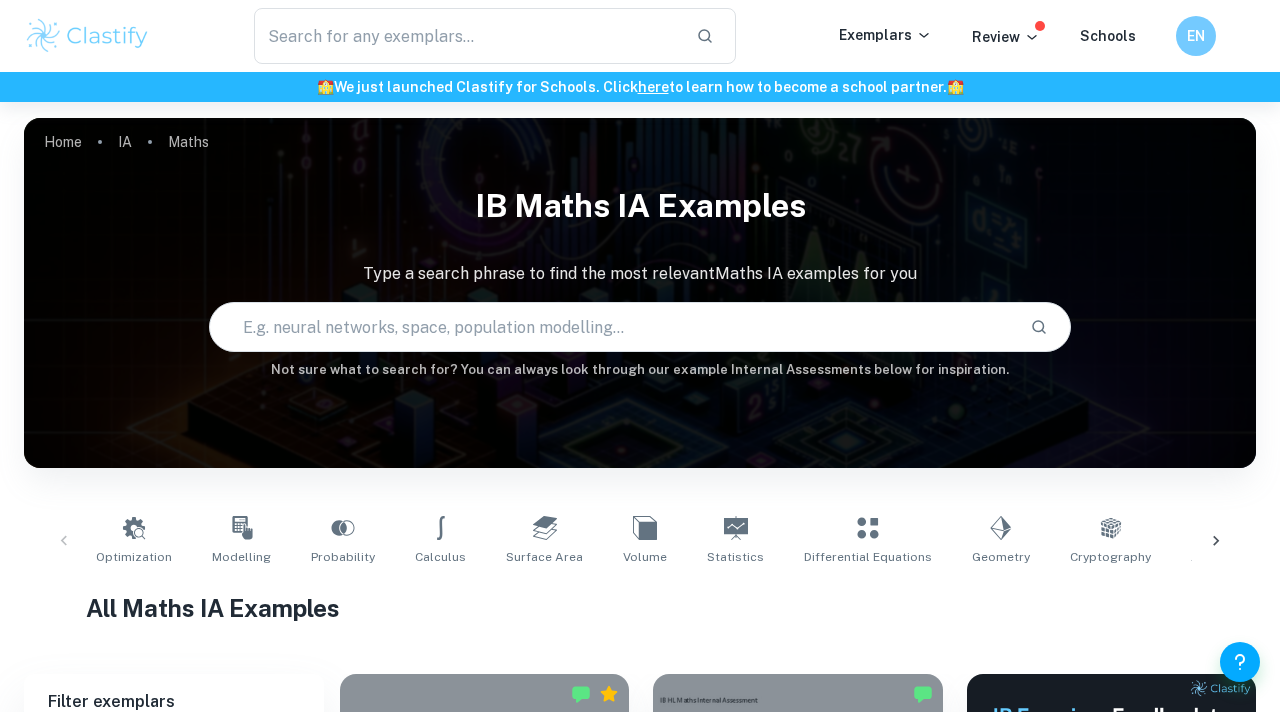 scroll, scrollTop: 516, scrollLeft: 0, axis: vertical 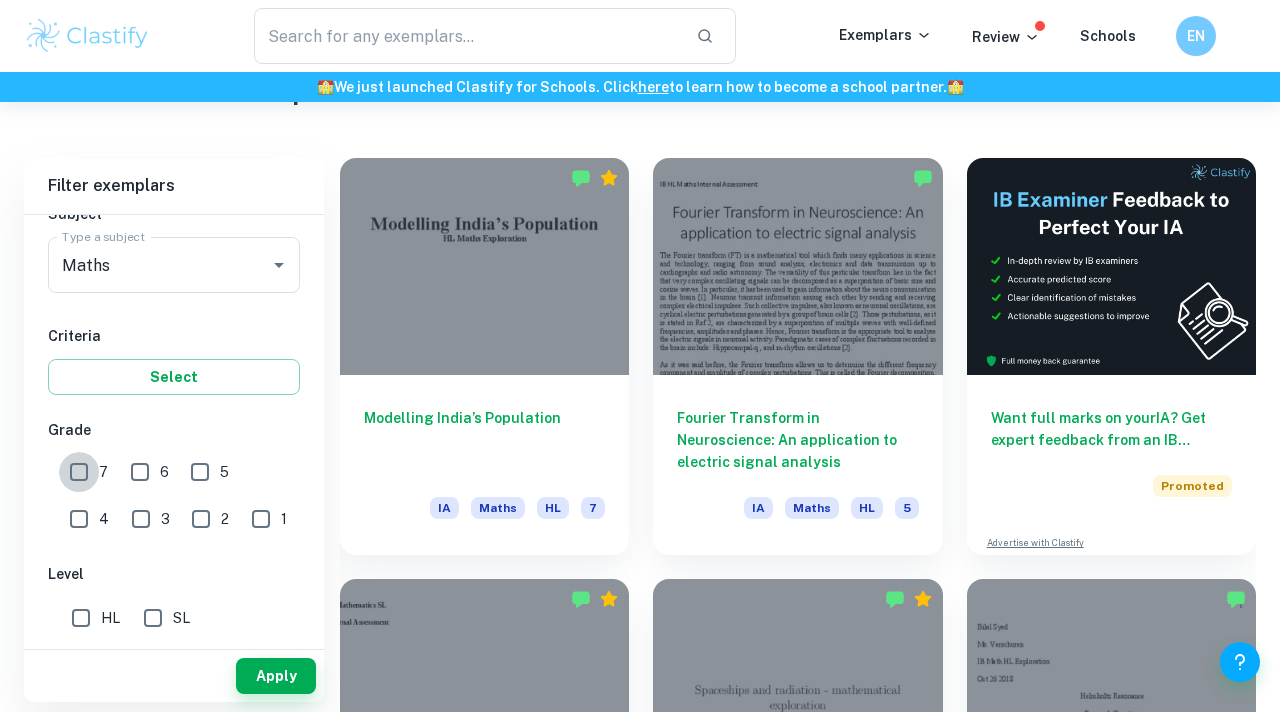 click on "7" at bounding box center [79, 472] 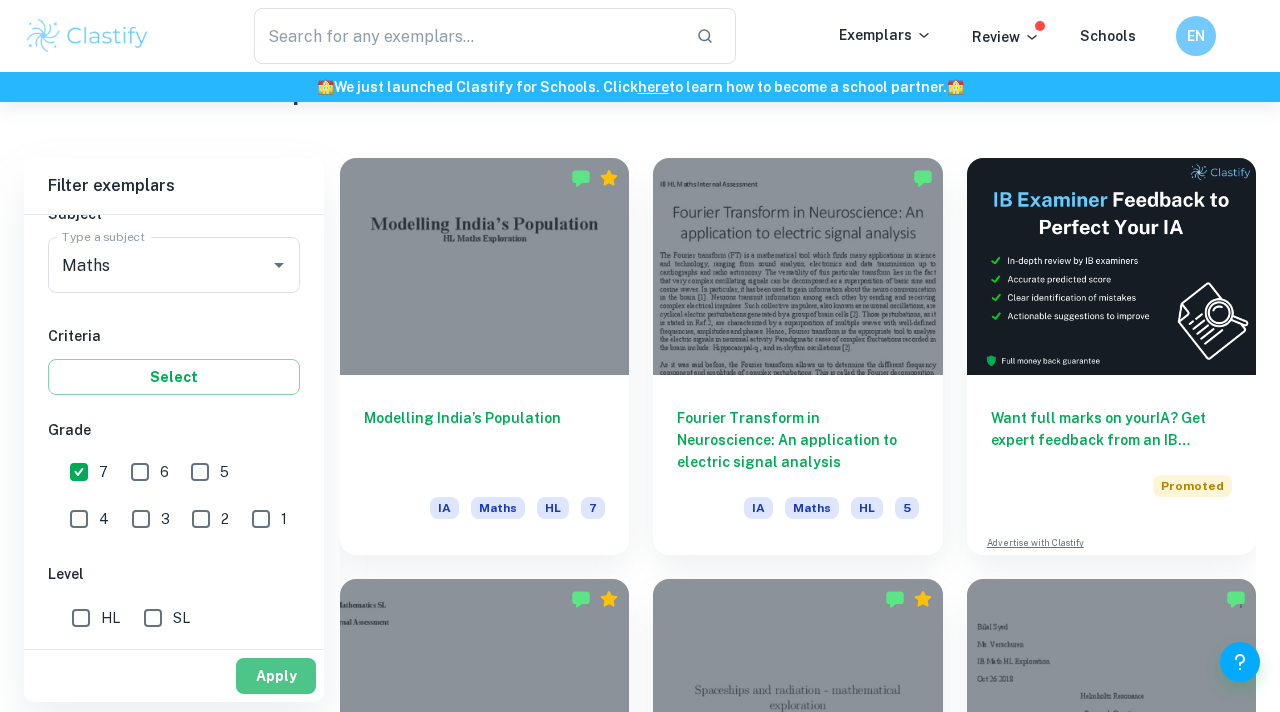 click on "Apply" at bounding box center [276, 676] 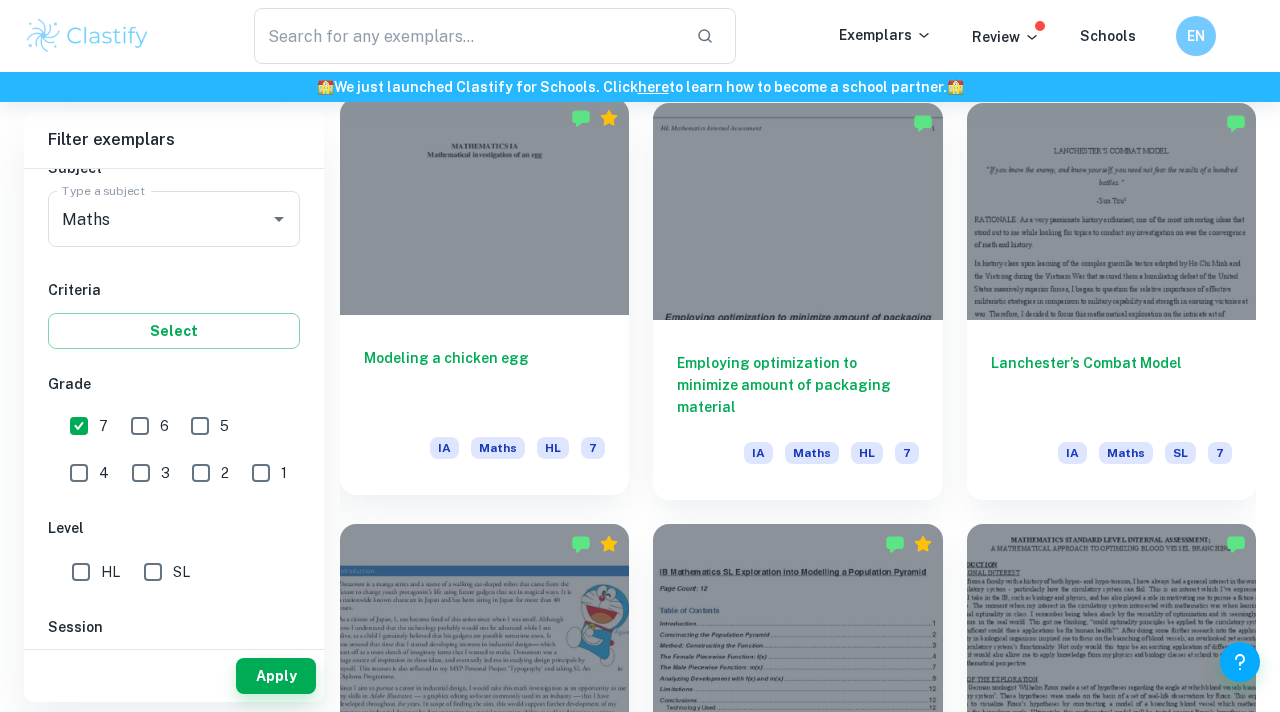 scroll, scrollTop: 989, scrollLeft: 0, axis: vertical 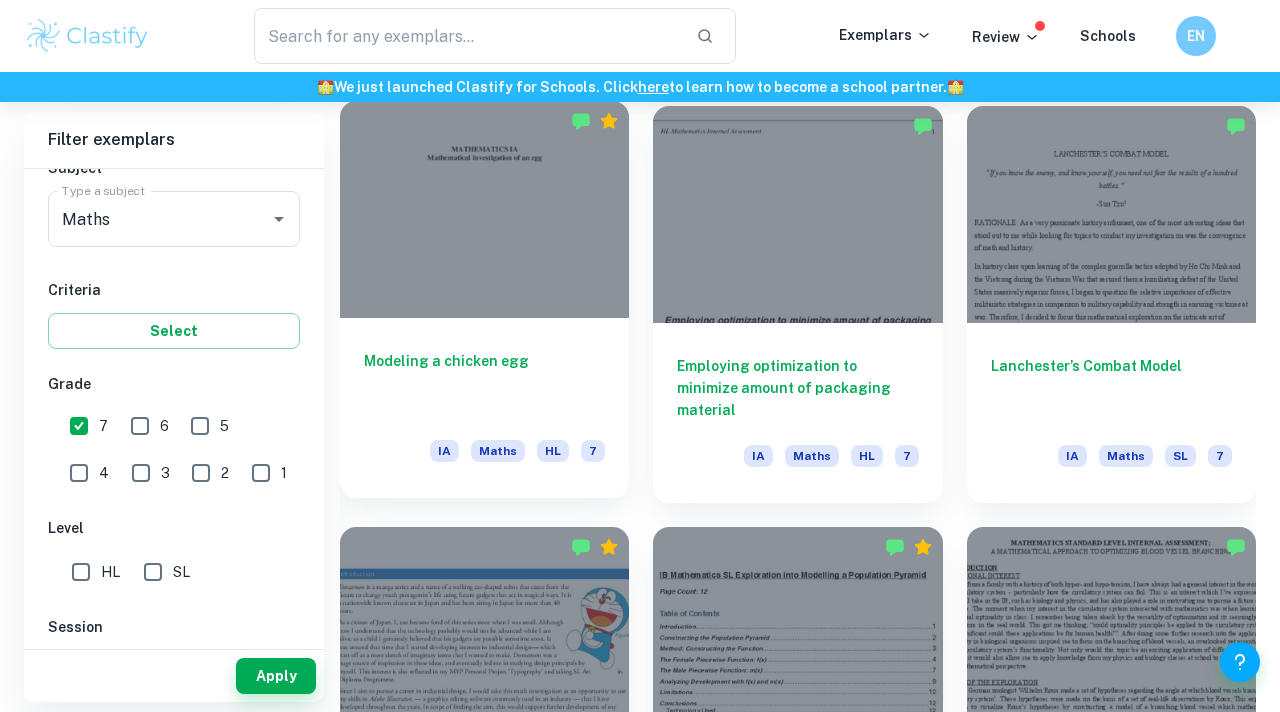click on "Modeling a chicken egg IA Maths HL 7" at bounding box center [484, 408] 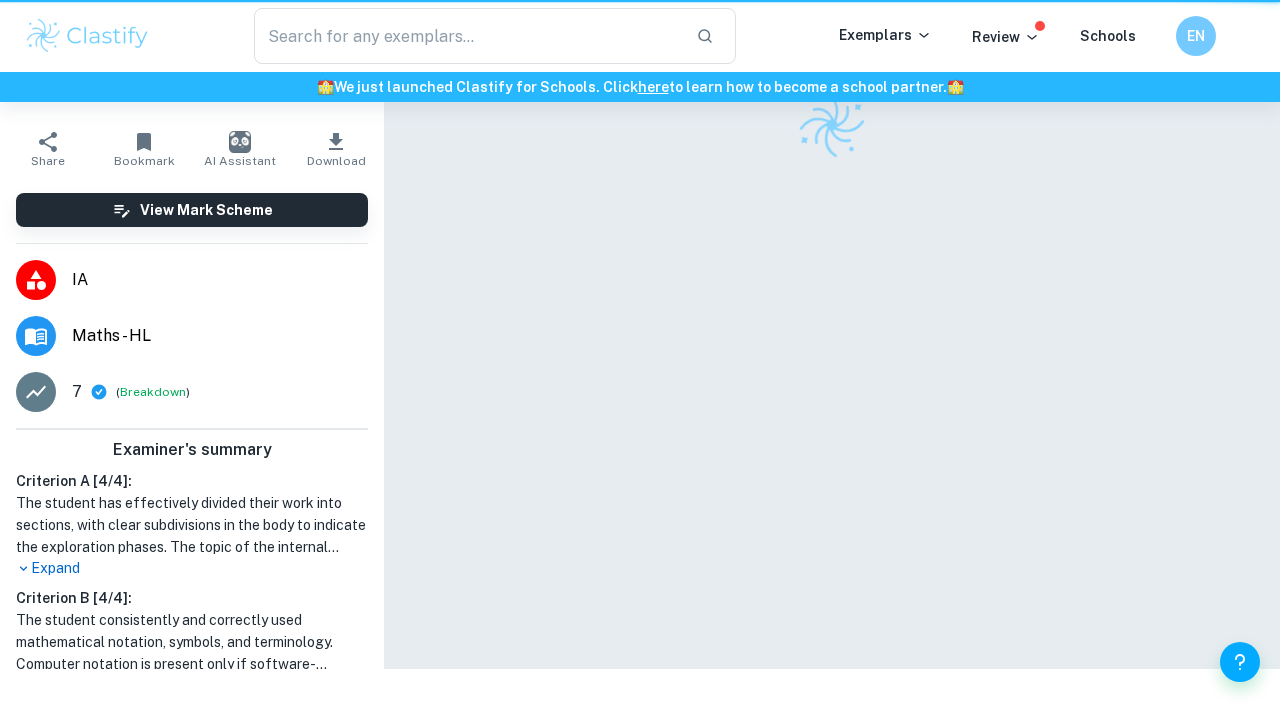 scroll, scrollTop: 0, scrollLeft: 0, axis: both 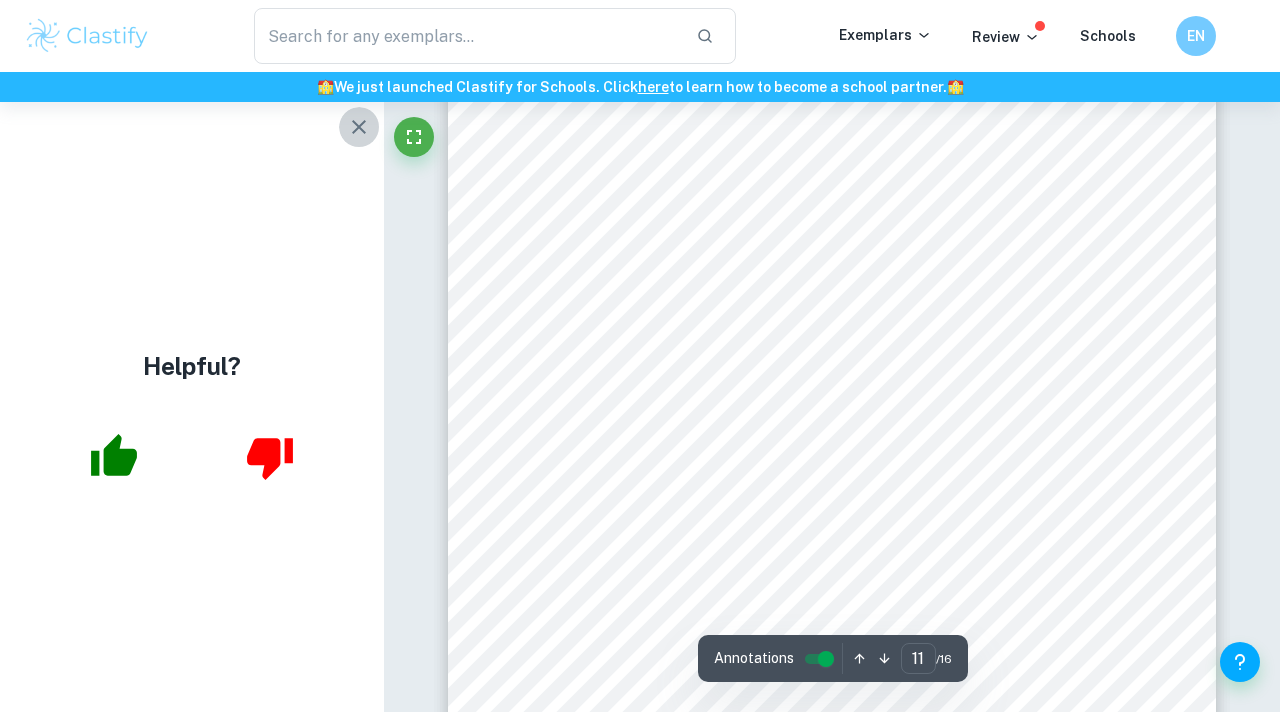 click 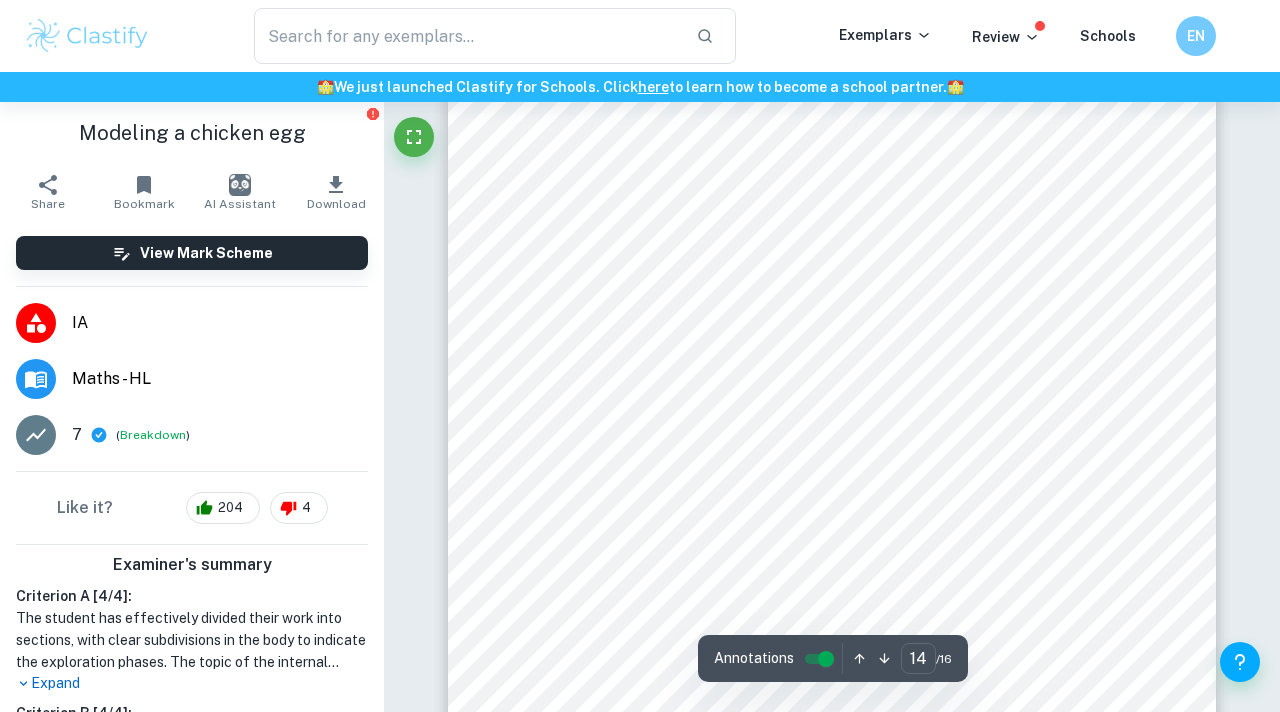 type on "15" 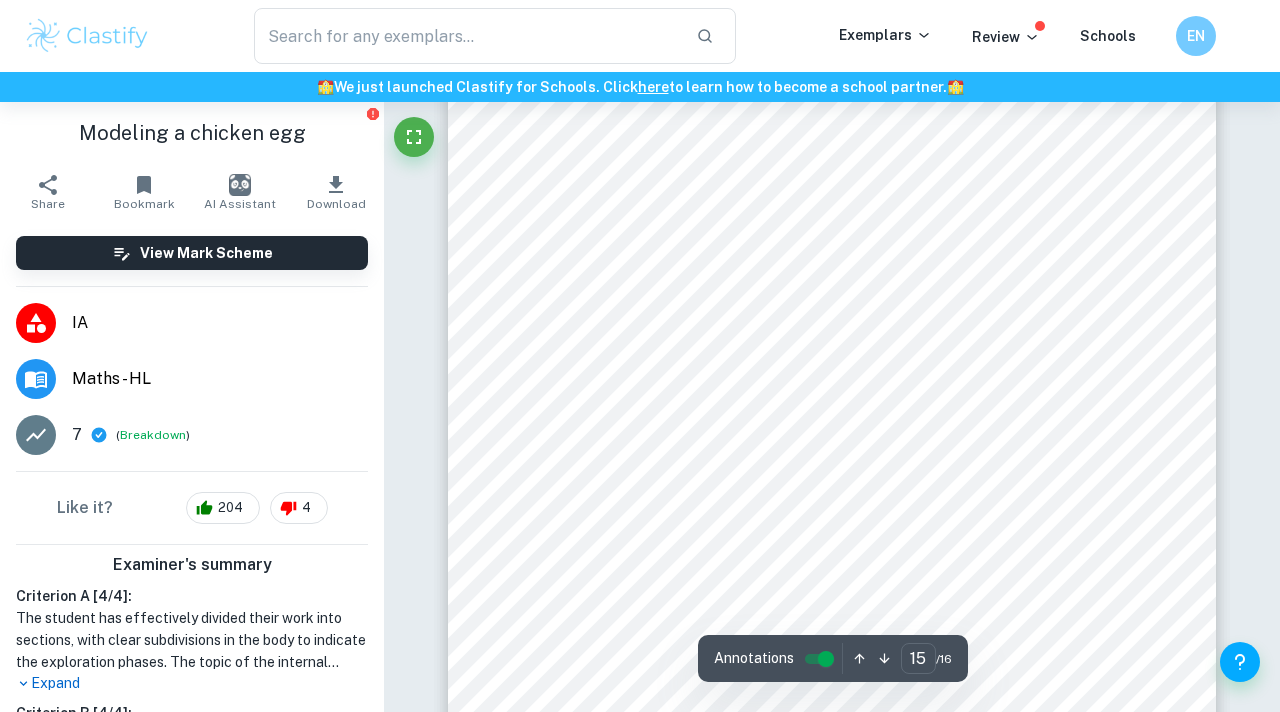 scroll, scrollTop: 15878, scrollLeft: 0, axis: vertical 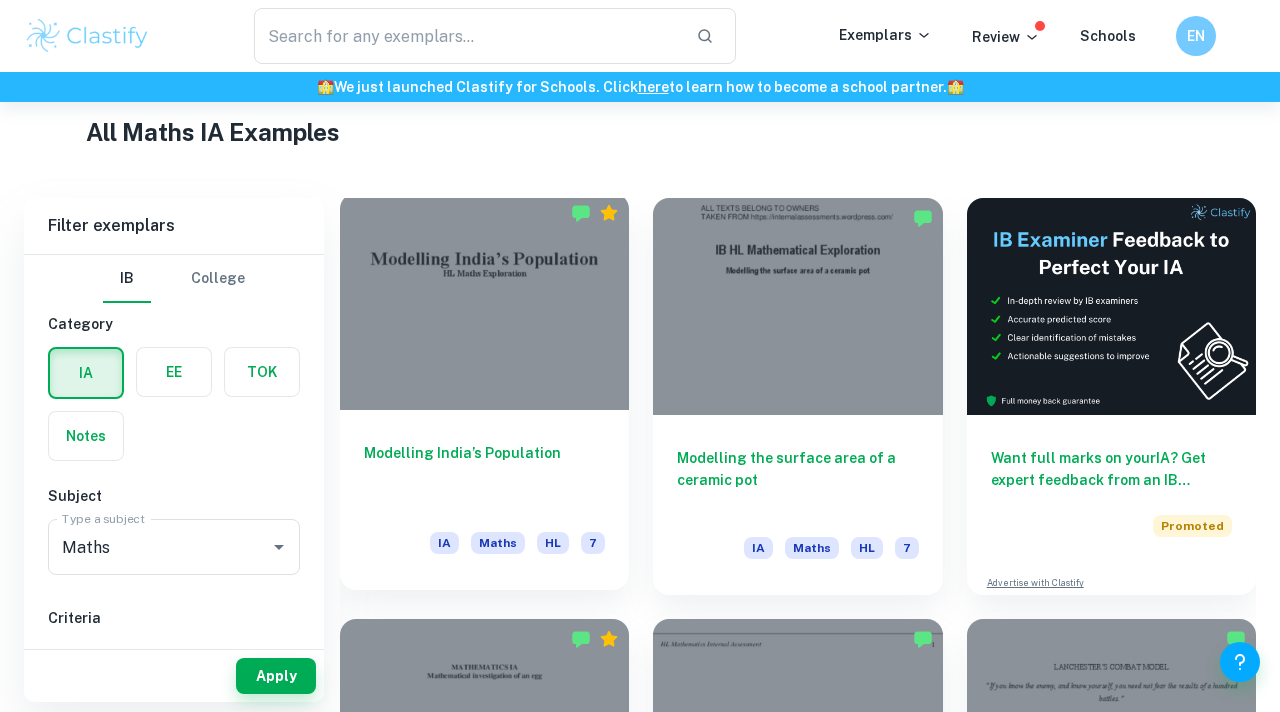 click on "Modelling India’s Population IA Maths HL 7" at bounding box center (484, 500) 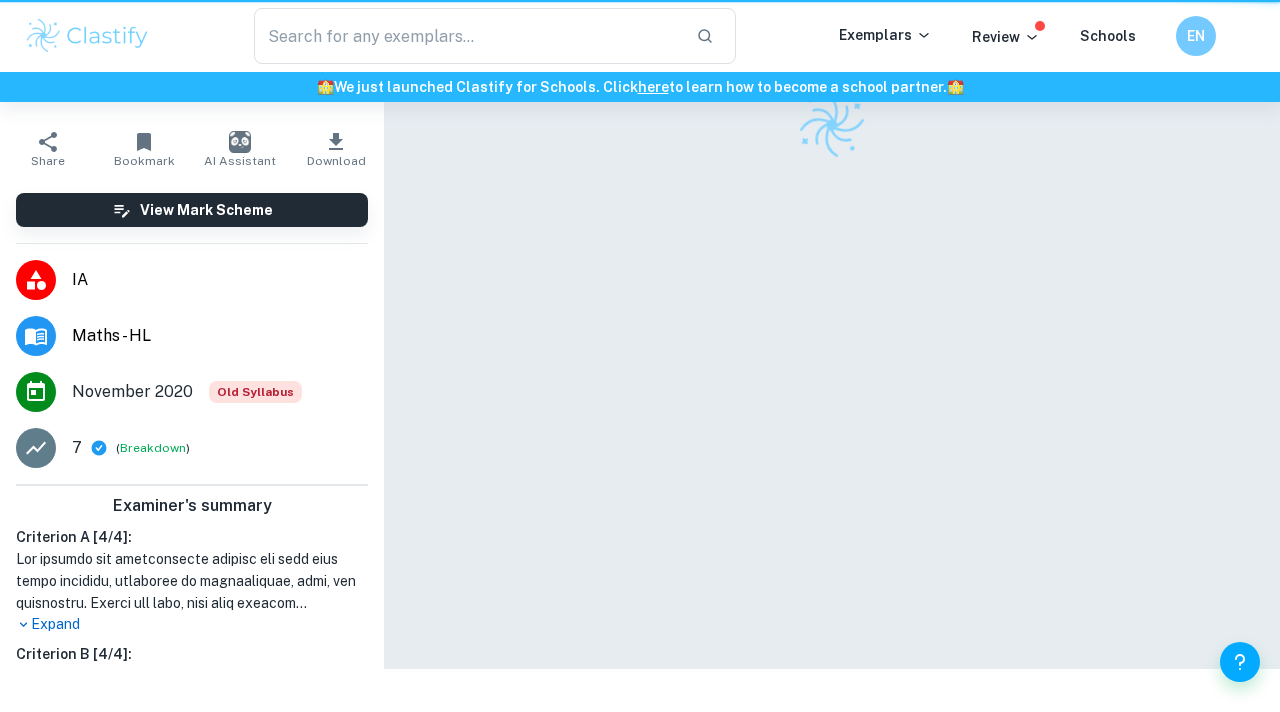 scroll, scrollTop: 0, scrollLeft: 0, axis: both 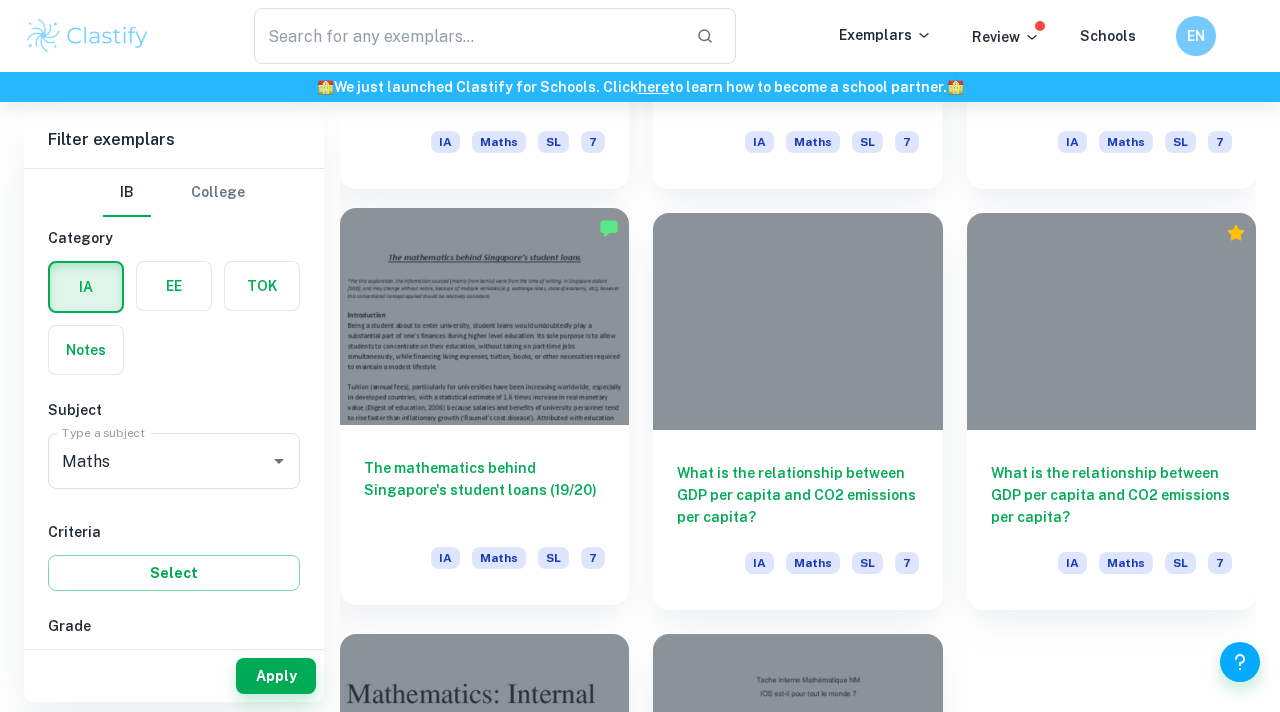 click on "The mathematics behind Singapore's student loans (19/20)" at bounding box center (484, 490) 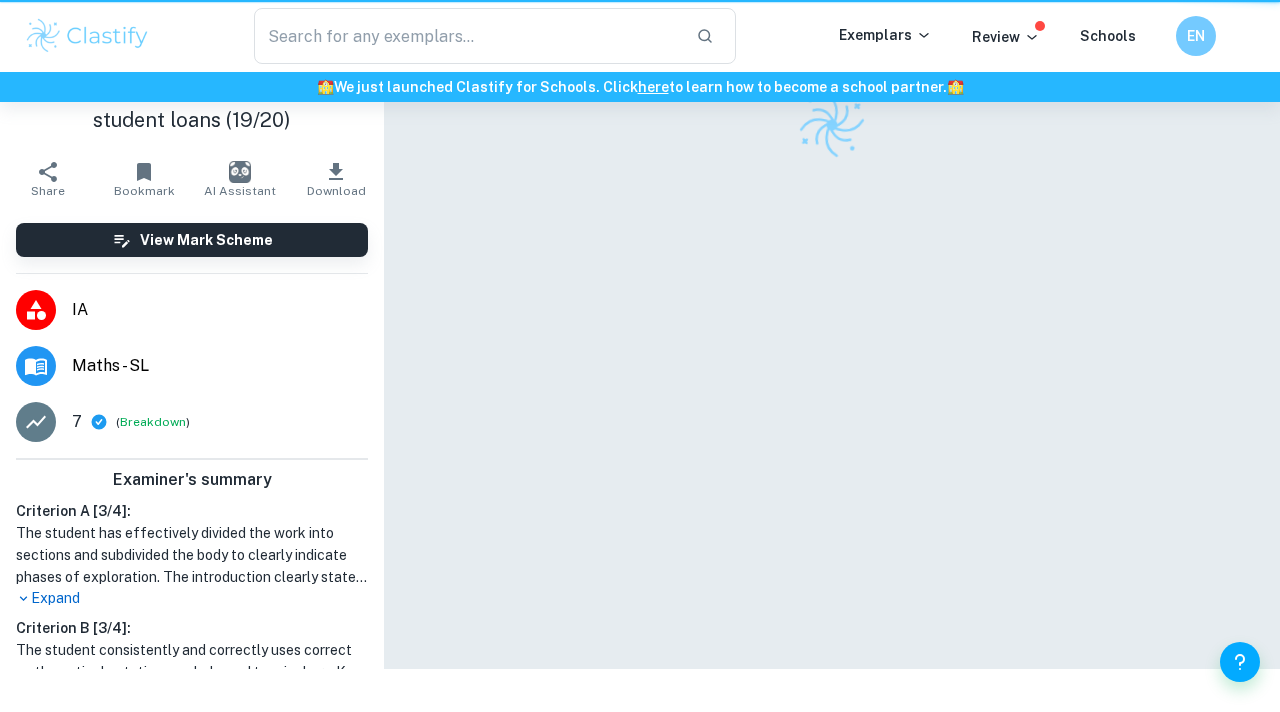 scroll, scrollTop: 0, scrollLeft: 0, axis: both 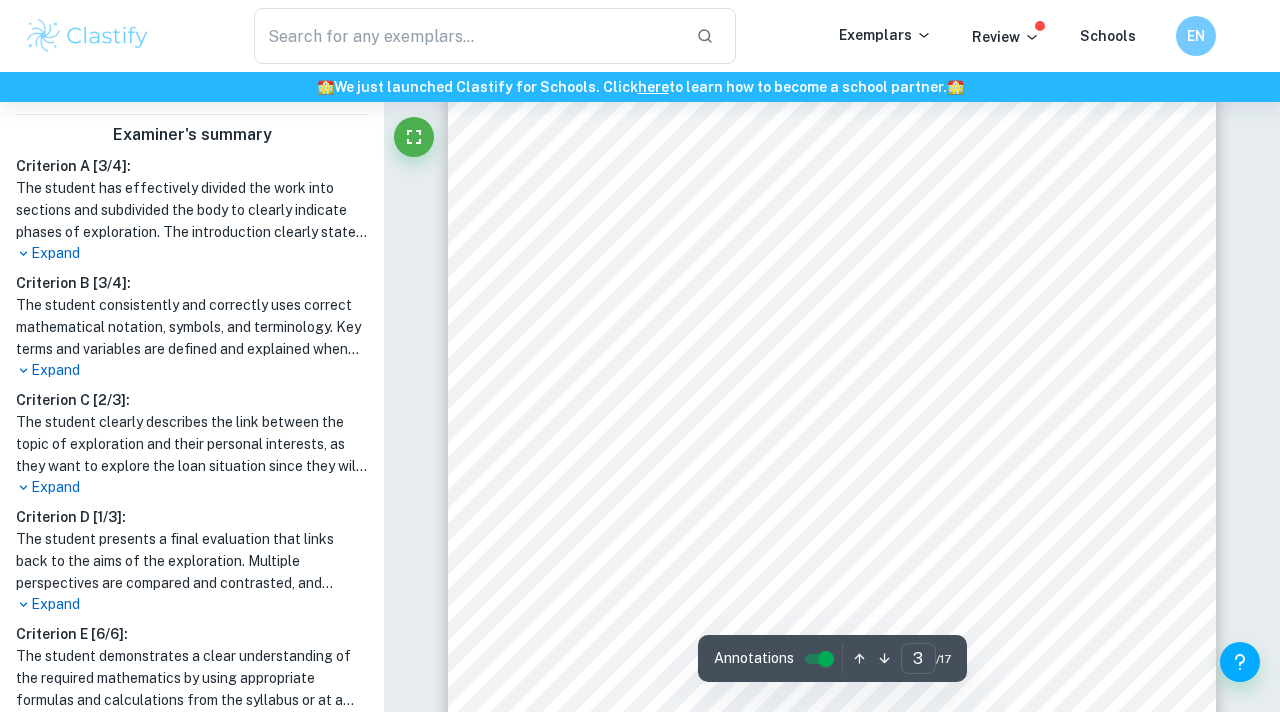 type on "4" 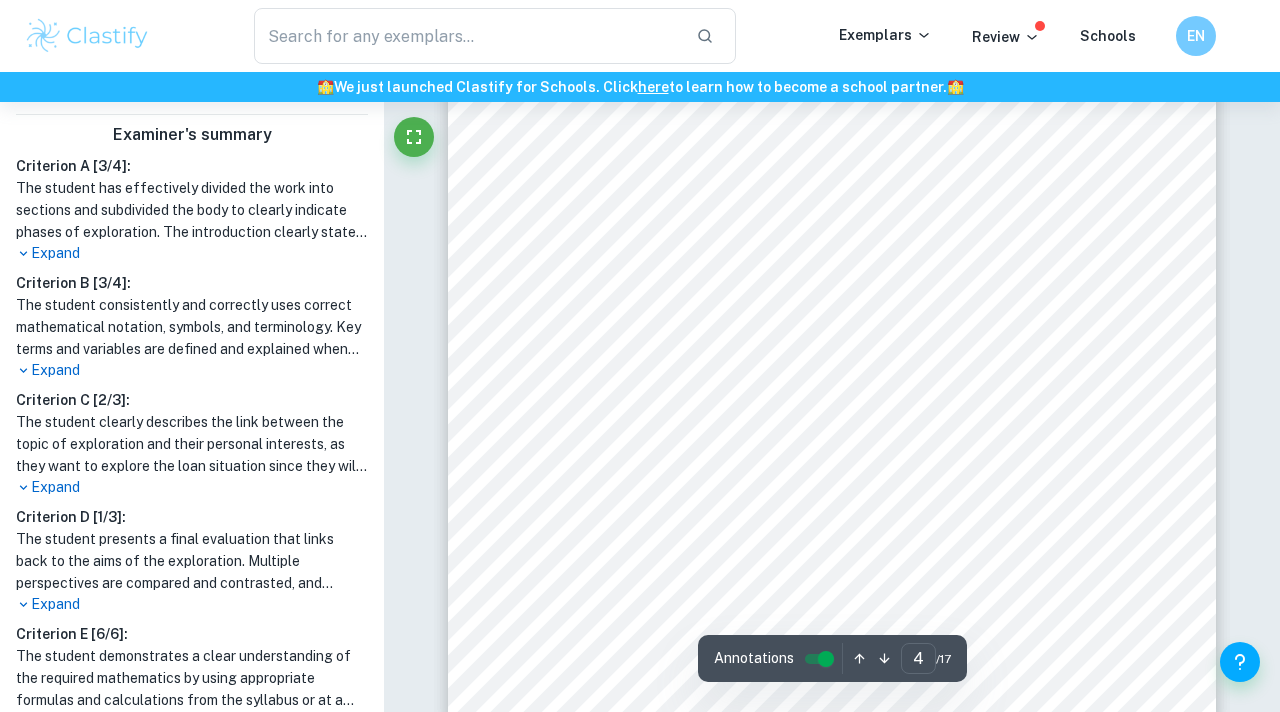 scroll, scrollTop: 3370, scrollLeft: 0, axis: vertical 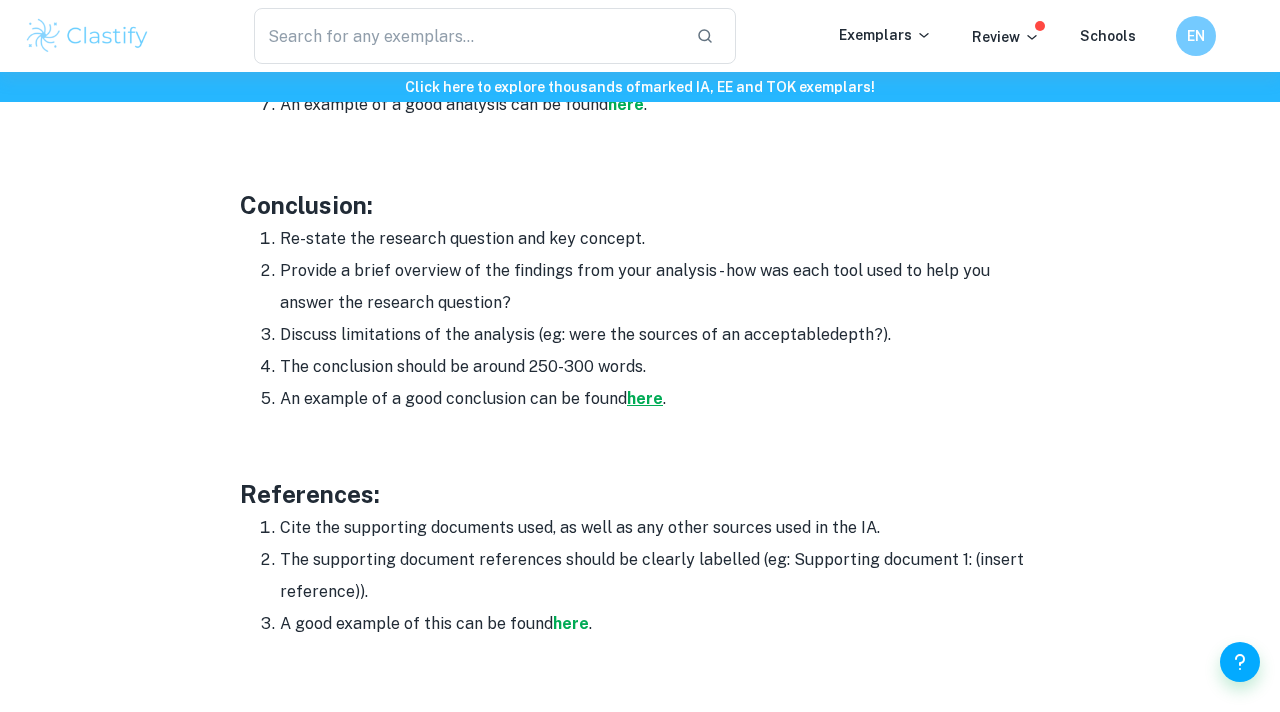 click on "here" at bounding box center (645, 398) 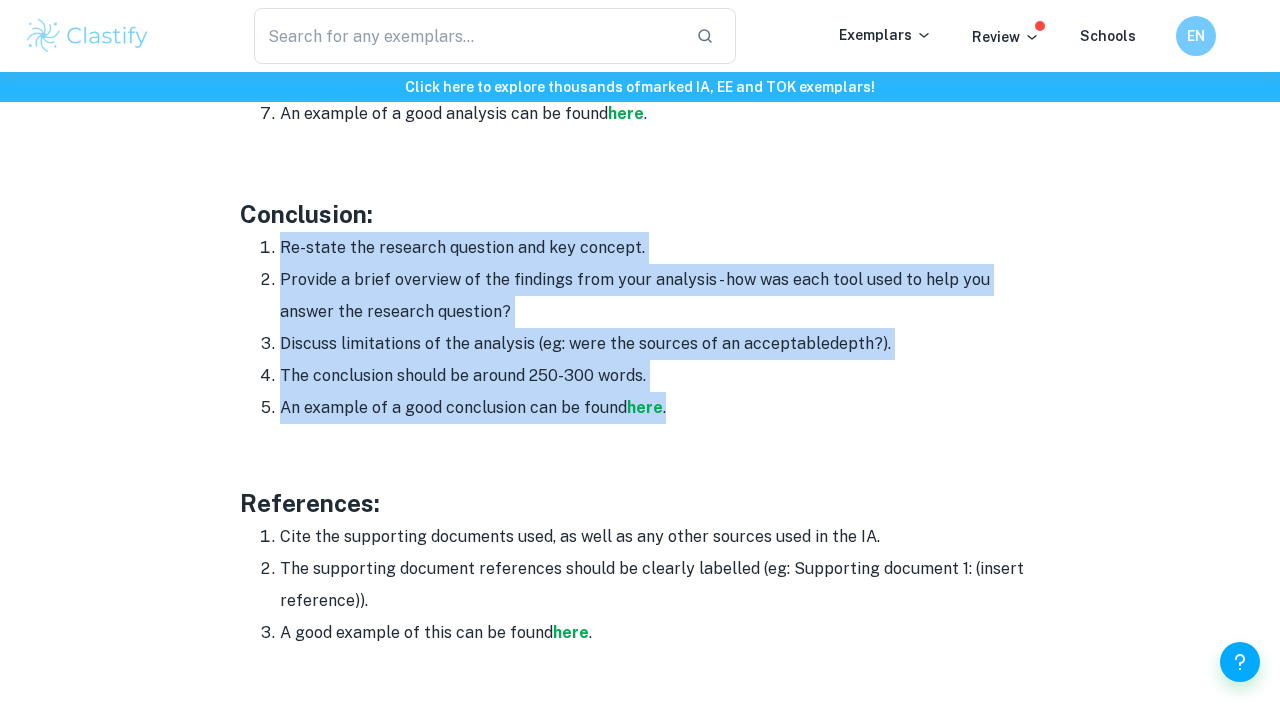 drag, startPoint x: 272, startPoint y: 248, endPoint x: 704, endPoint y: 412, distance: 462.08224 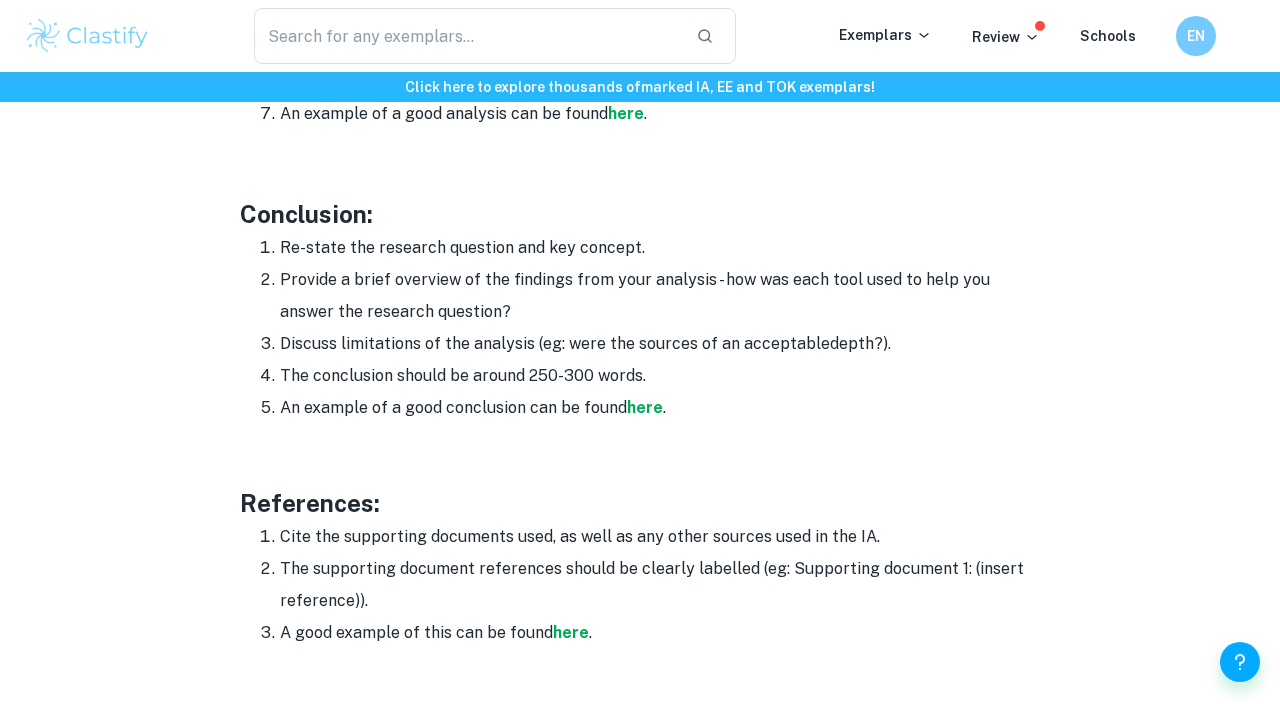 drag, startPoint x: 270, startPoint y: 235, endPoint x: 706, endPoint y: 368, distance: 455.8344 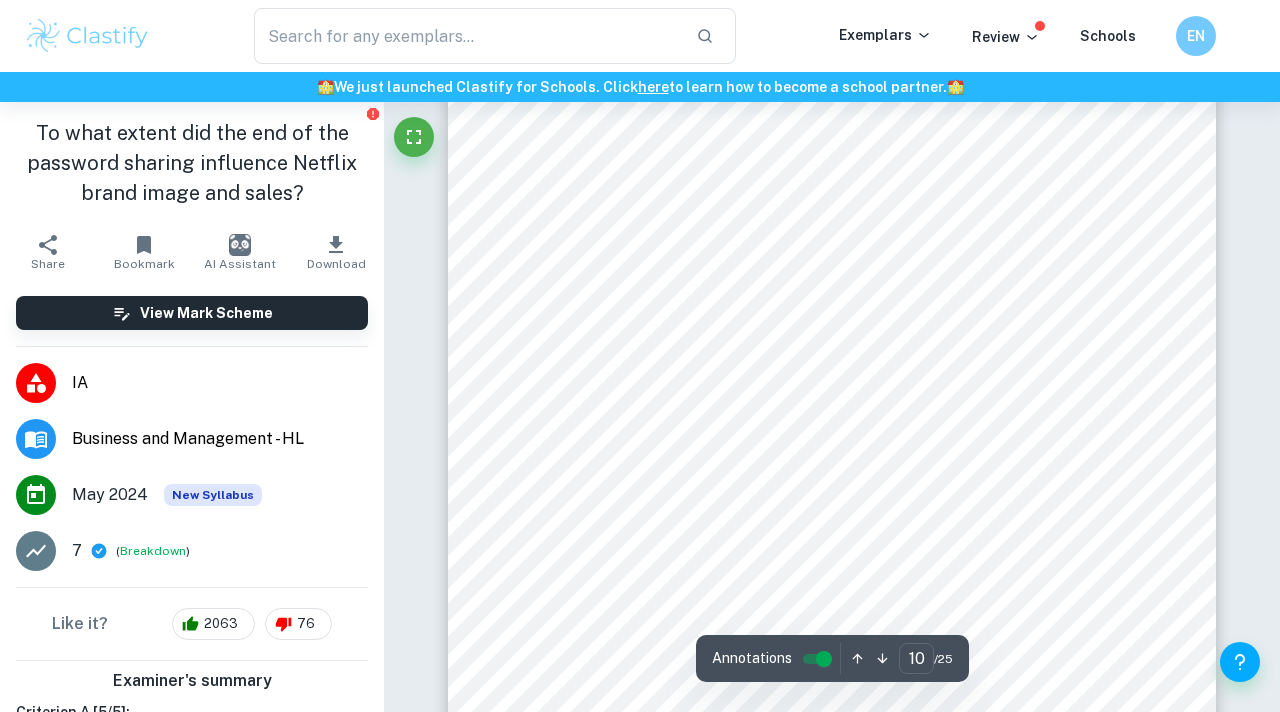 scroll, scrollTop: 9946, scrollLeft: 0, axis: vertical 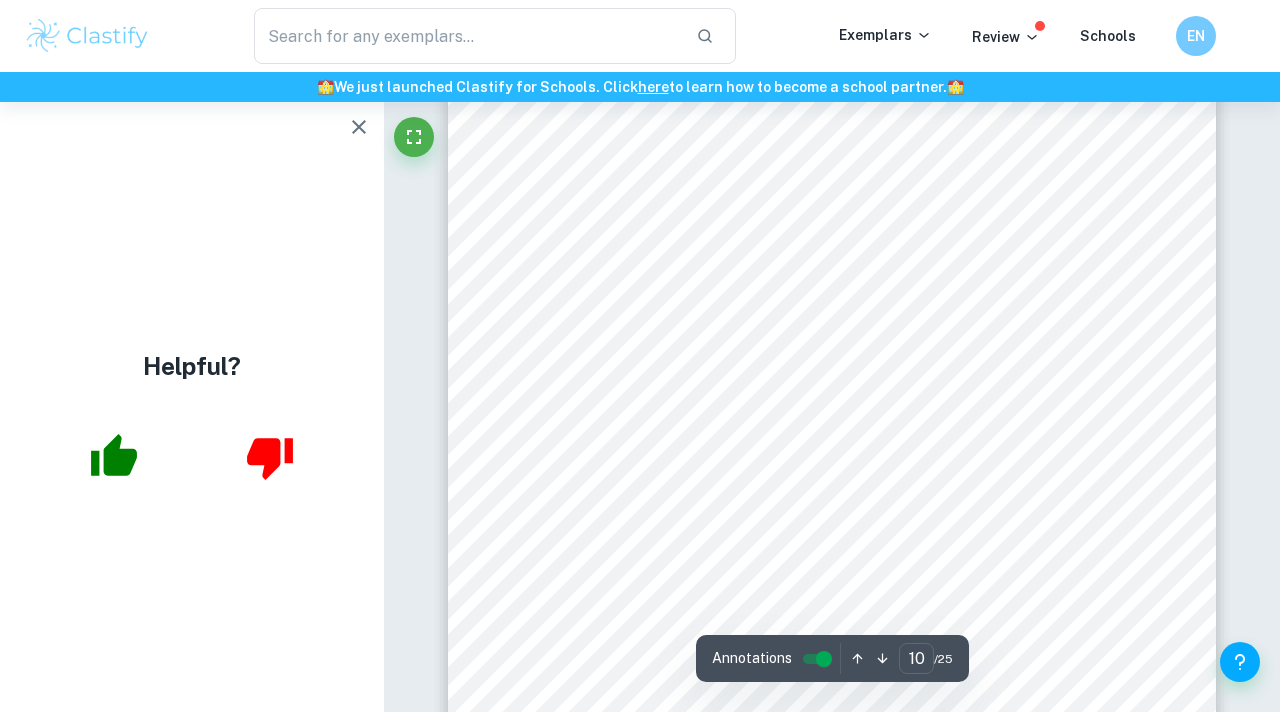 click 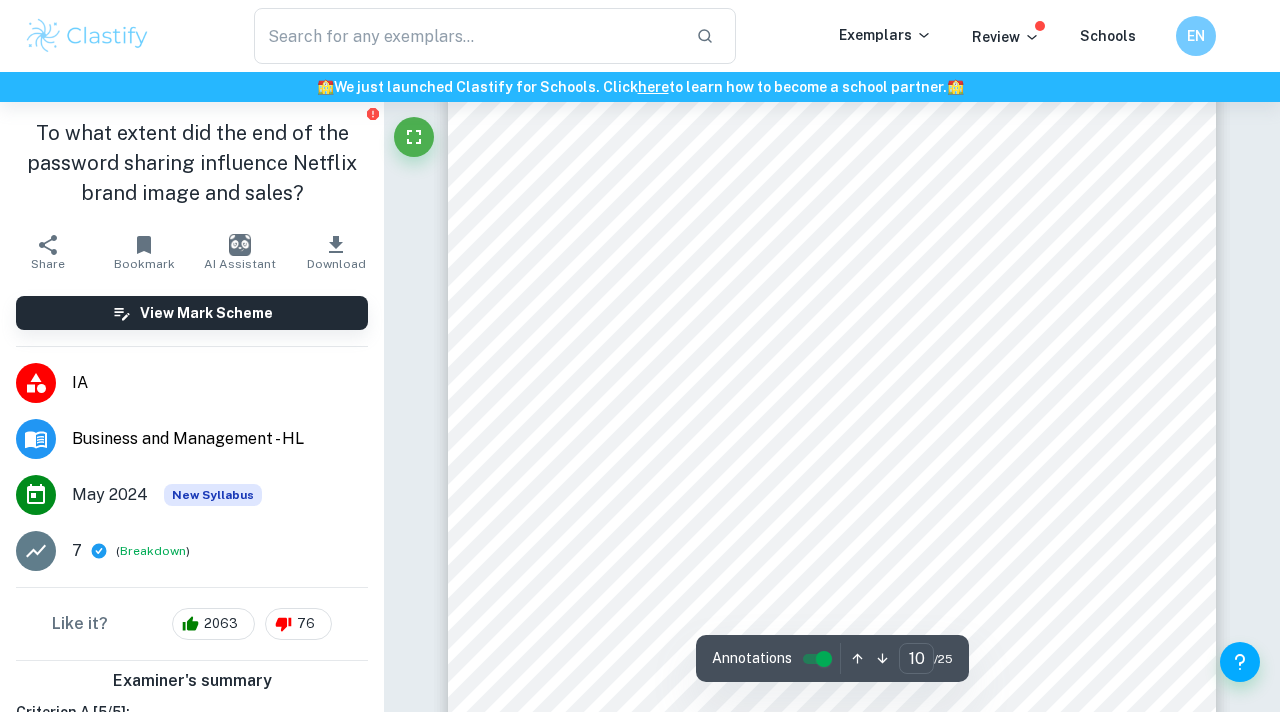 scroll, scrollTop: 9938, scrollLeft: 0, axis: vertical 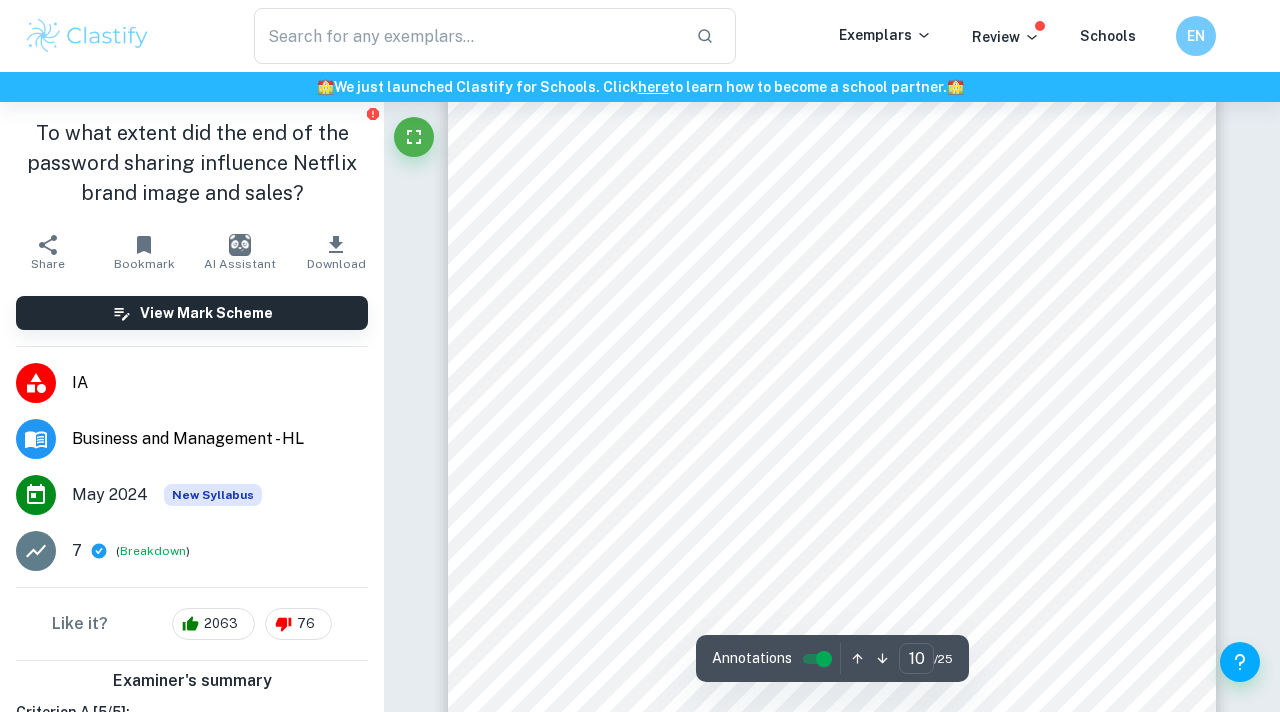 click on "10 Conclusion In conclusion, the analysis conducted in this essay aimed to provide the answer to the following research question: To what extent did the end of the password sharing influence Netflix brand image and sales? The findings suggest that the policy change has had both positive and negative effects. Regarding brand image, examined using Force Field Analysis, the policy change has the potential to improve fairness, generate more revenue, understand user preferences, and enhance account security. These factors can positively influence Netflix's brand image and demonstrate the company's responsibility. However, there are concerns about user dissatisfaction, negative impact on brand image, resistance from long-time users, potential piracy increase, betrayal of trust, and inconsistency with Netflix's previous stance on password sharing. It is important for Netflix to address these concerns, maintain transparency, and communicate effectively with users. sales. negative impact on brand image." at bounding box center (832, 591) 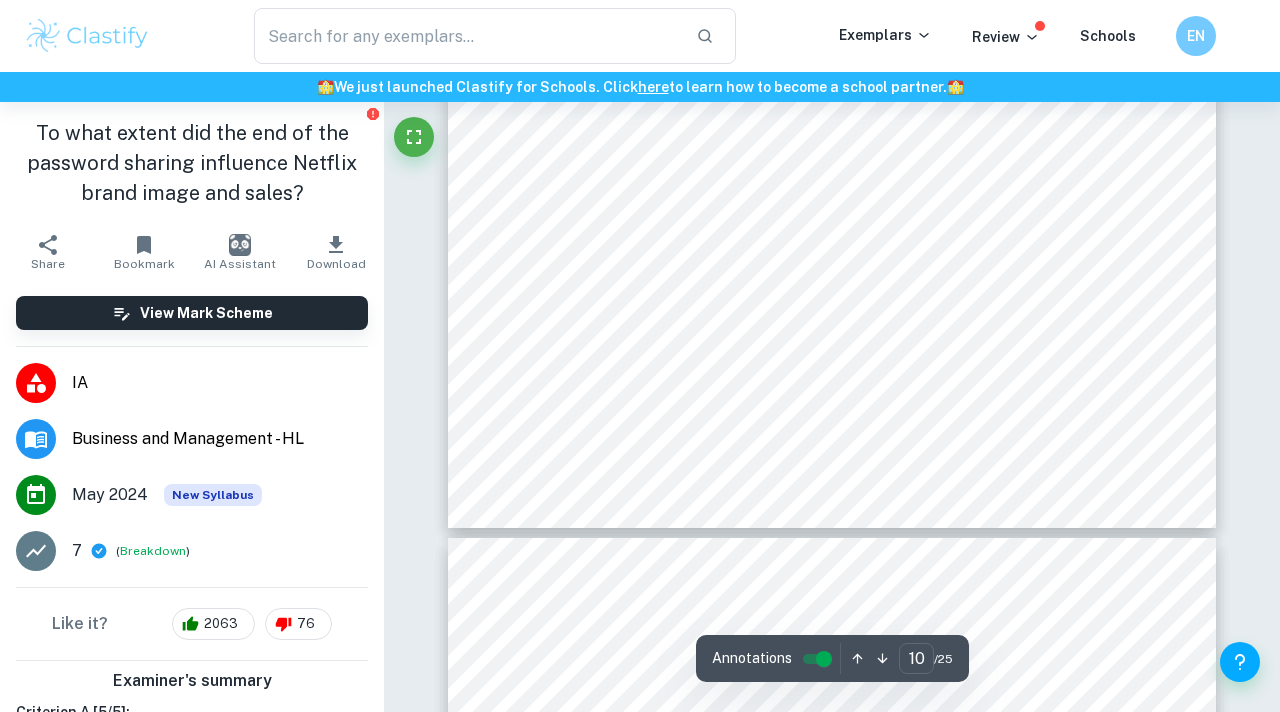 scroll, scrollTop: 10540, scrollLeft: 0, axis: vertical 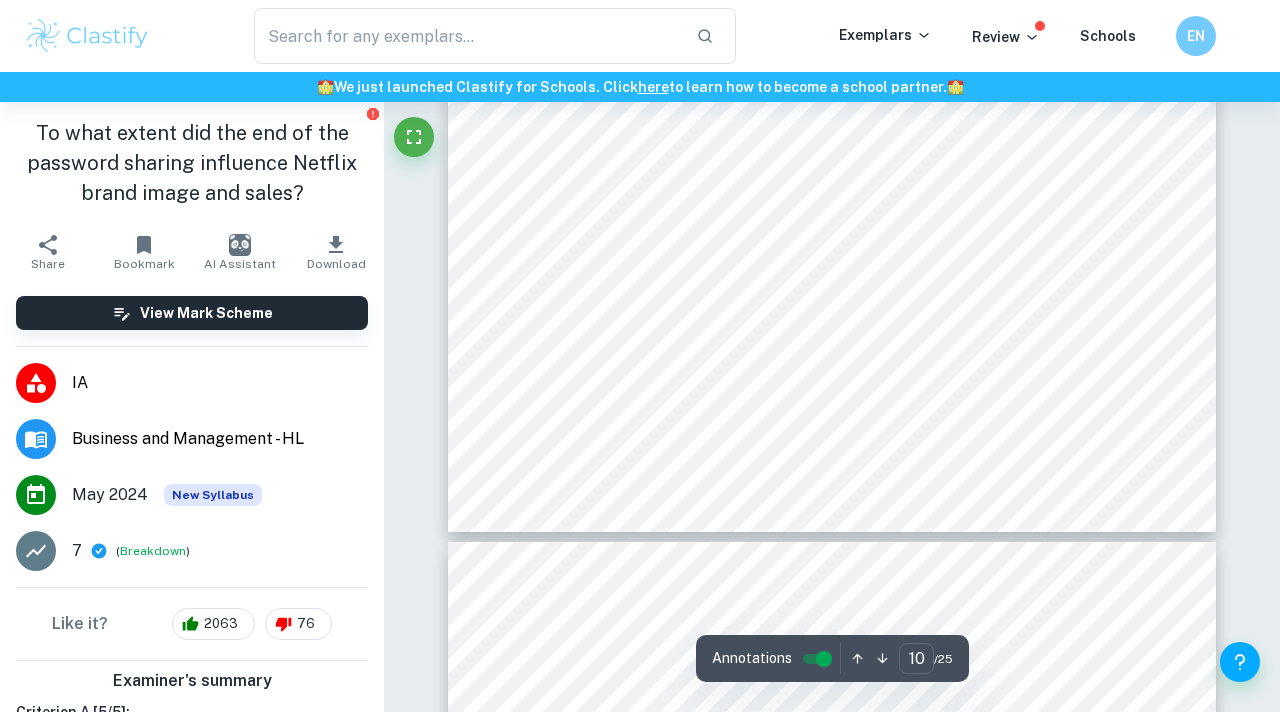 click on "10 Conclusion In conclusion, the analysis conducted in this essay aimed to provide the answer to the following research question: To what extent did the end of the password sharing influence Netflix brand image and sales? The findings suggest that the policy change has had both positive and negative effects. Regarding brand image, examined using Force Field Analysis, the policy change has the potential to improve fairness, generate more revenue, understand user preferences, and enhance account security. These factors can positively influence Netflix's brand image and demonstrate the company's responsibility. However, there are concerns about user dissatisfaction, negative impact on brand image, resistance from long-time users, potential piracy increase, betrayal of trust, and inconsistency with Netflix's previous stance on password sharing. It is important for Netflix to address these concerns, maintain transparency, and communicate effectively with users. sales. negative impact on brand image." at bounding box center [832, -11] 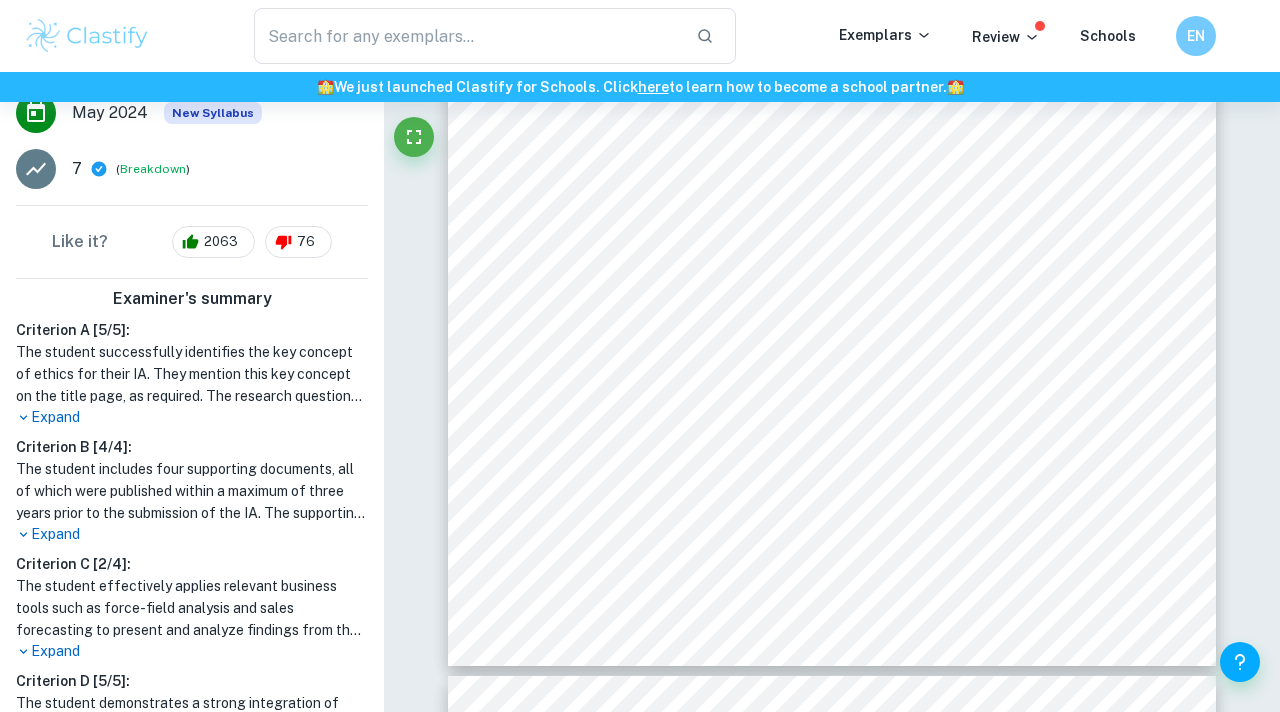scroll, scrollTop: 655, scrollLeft: 0, axis: vertical 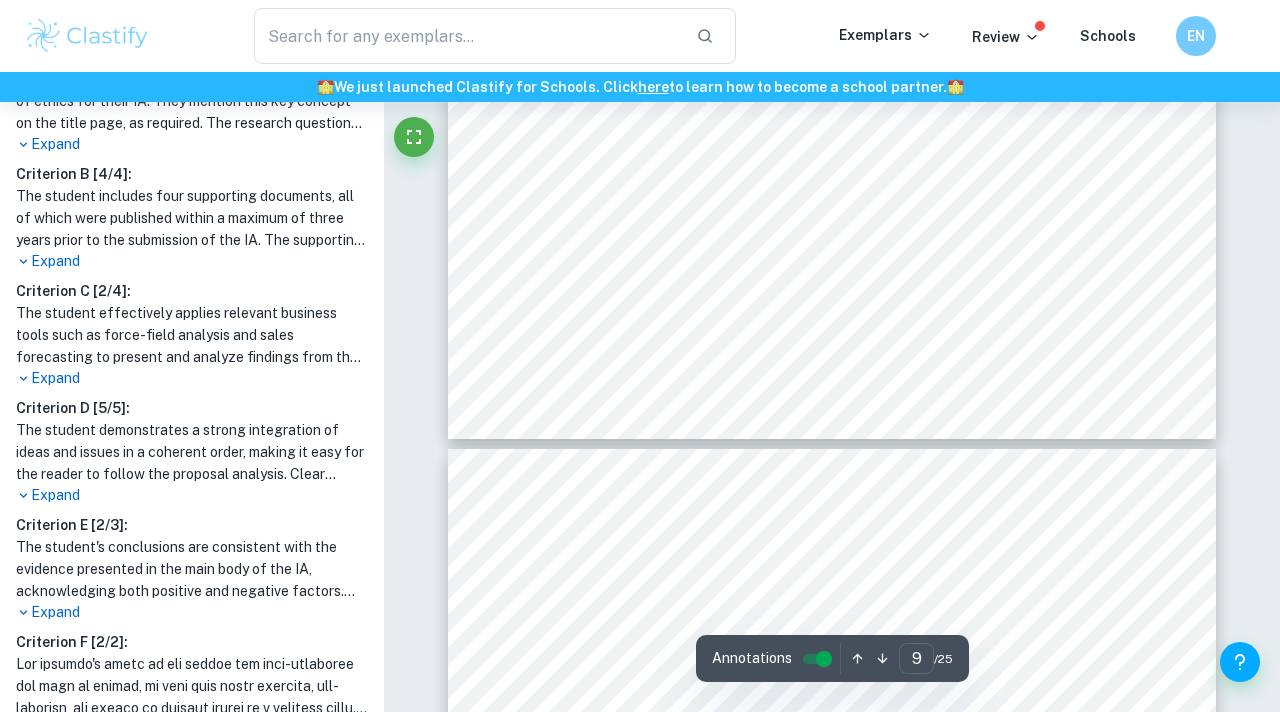 type on "8" 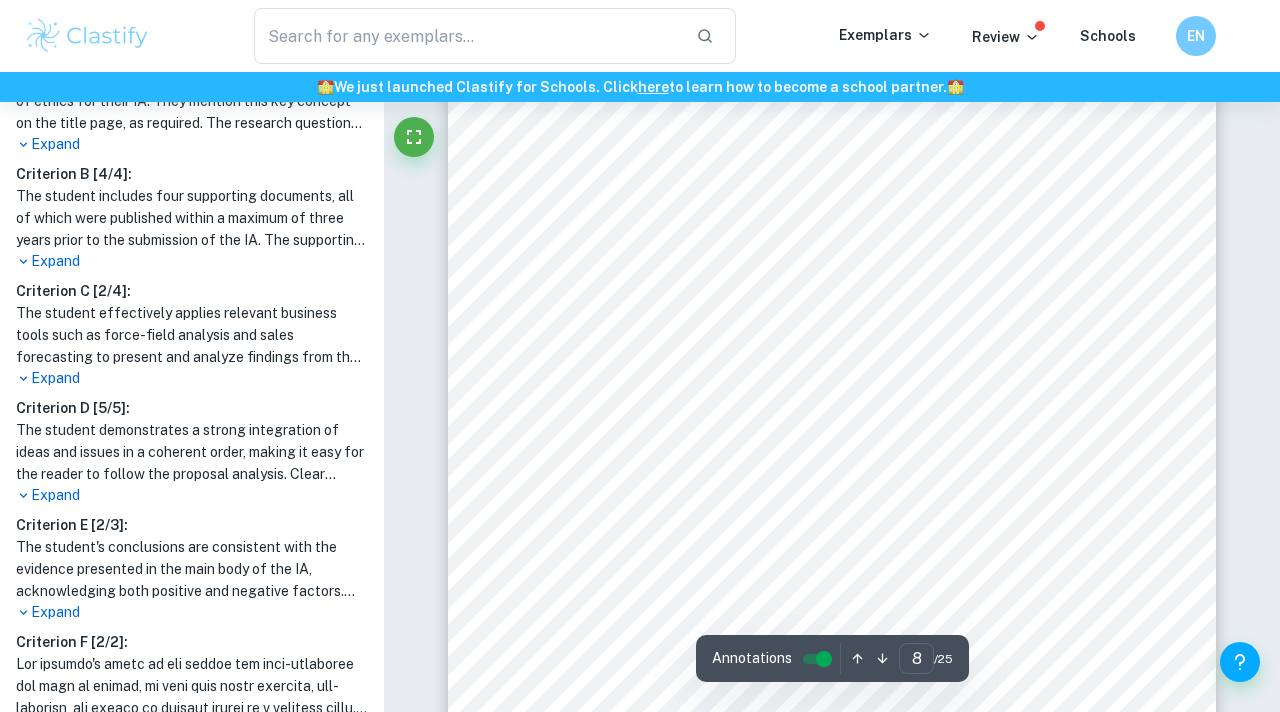 scroll, scrollTop: 8101, scrollLeft: 0, axis: vertical 